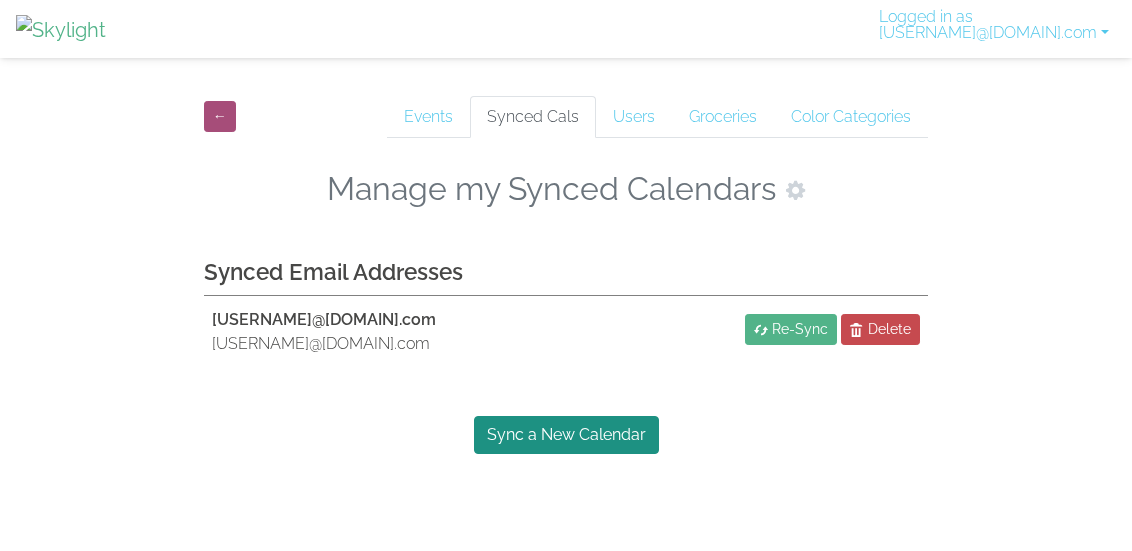 scroll, scrollTop: 0, scrollLeft: 0, axis: both 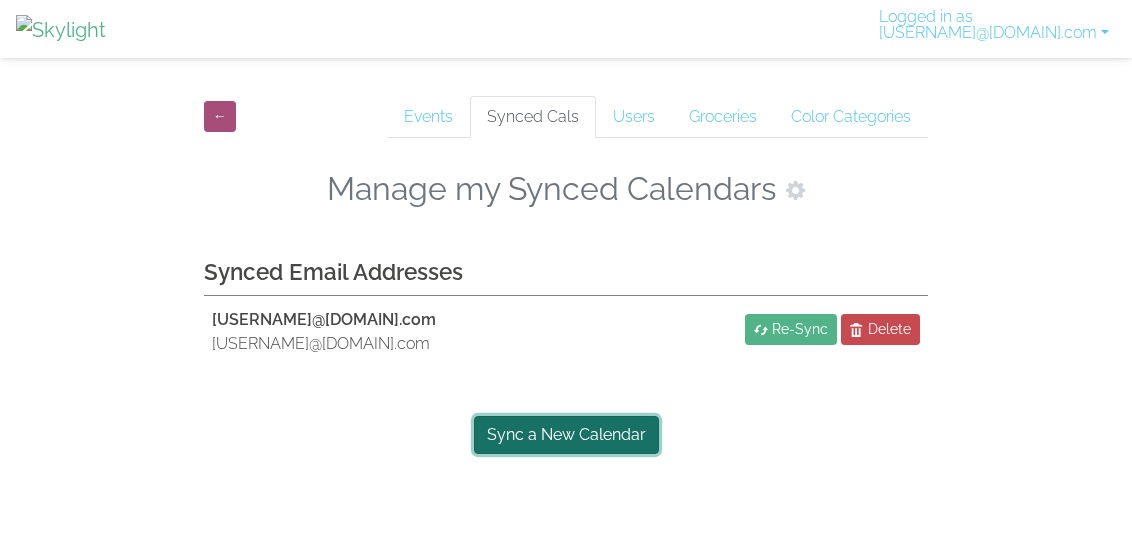 click on "Sync a New Calendar" at bounding box center (566, 435) 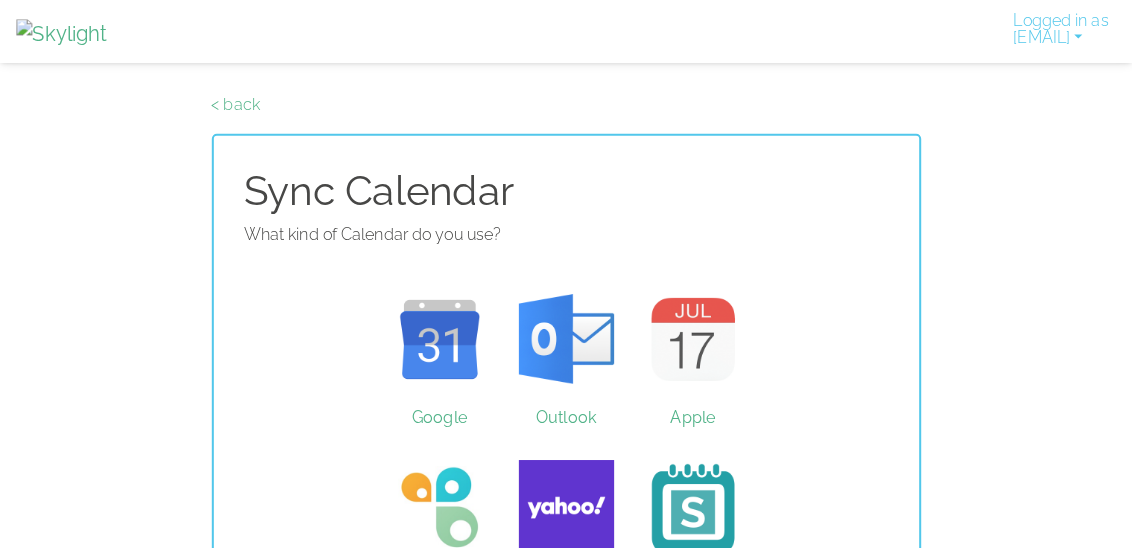 scroll, scrollTop: 0, scrollLeft: 0, axis: both 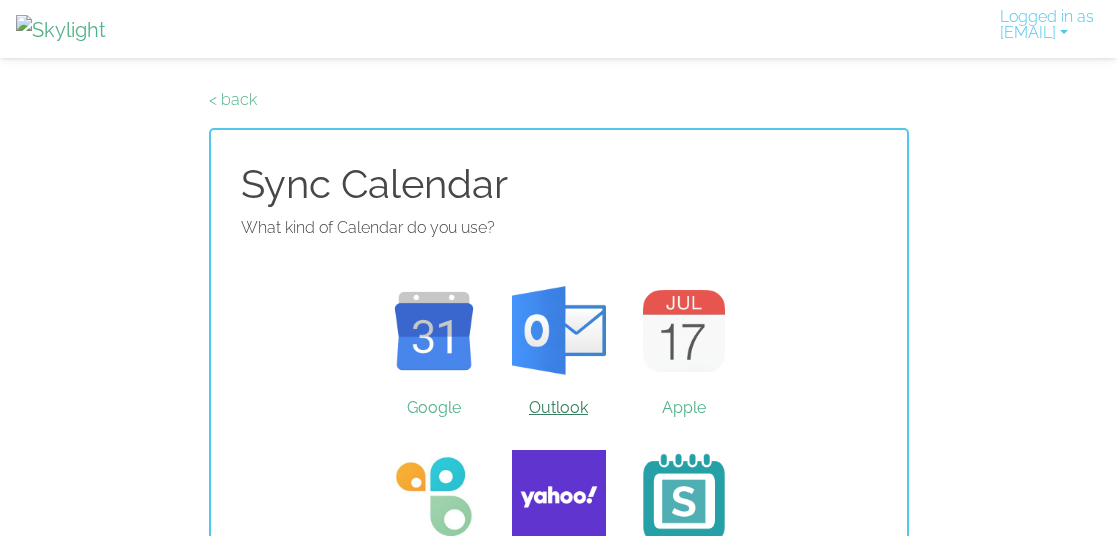 click on "Outlook" at bounding box center [558, 331] 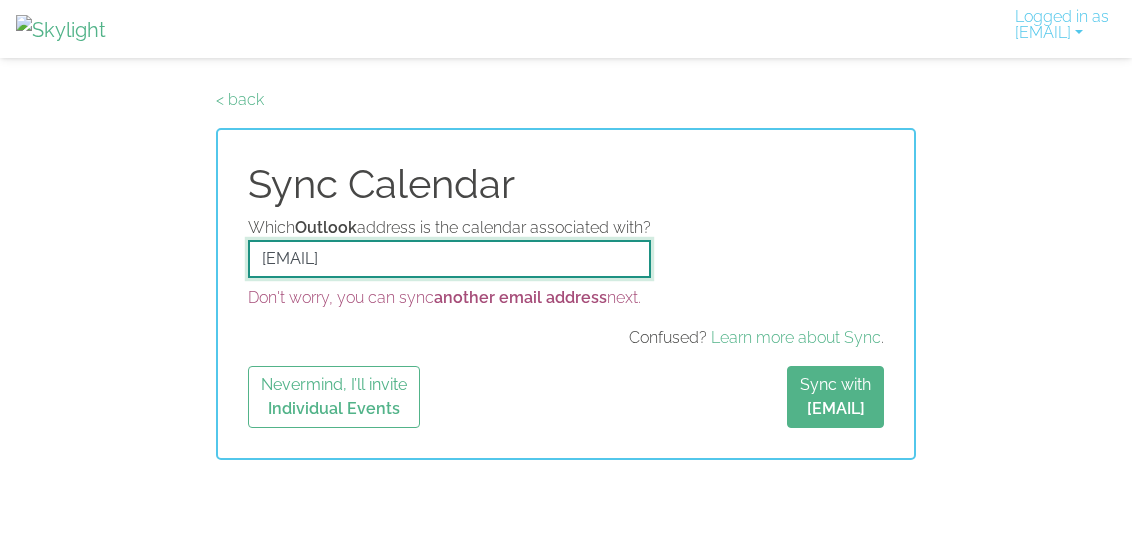 click on "[EMAIL]" at bounding box center [449, 259] 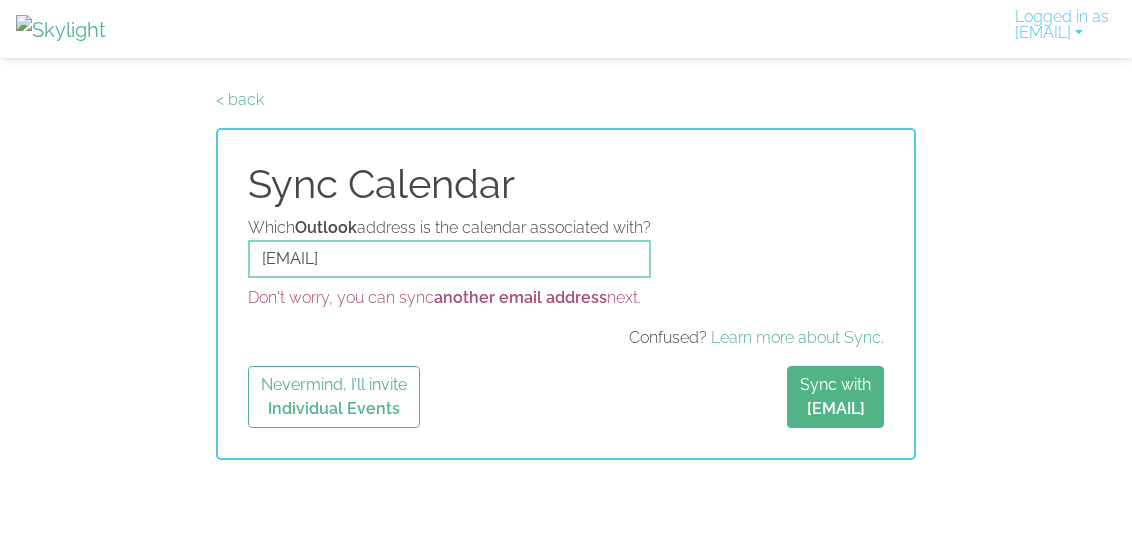 click on "Which  Outlook  address is the calendar associated with? [EMAIL] Don't worry, you can sync  another email address  next. Confused?   Learn more about Sync ." at bounding box center (566, 283) 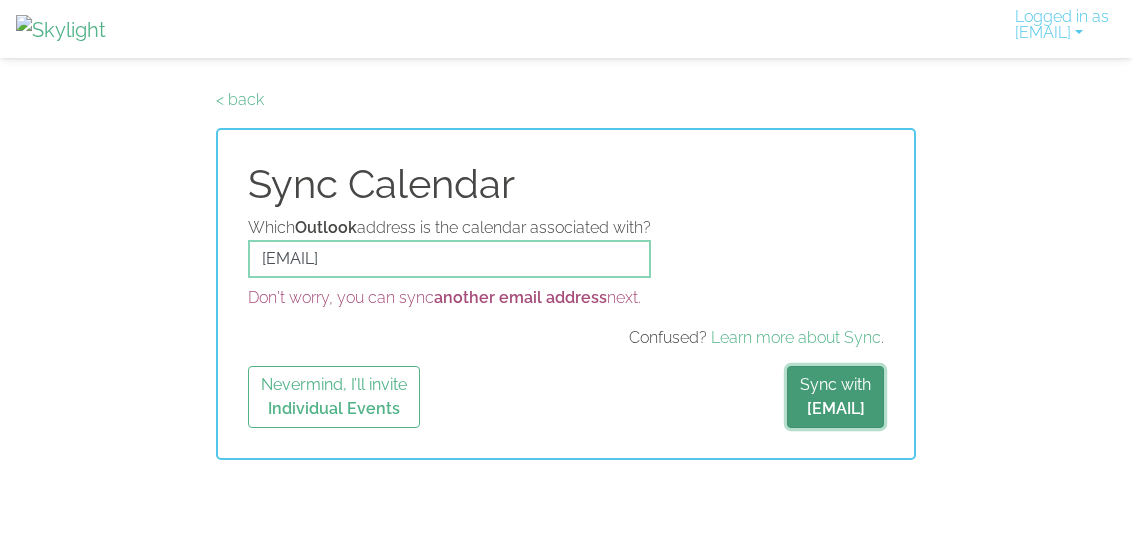 click on "[EMAIL]" at bounding box center (836, 408) 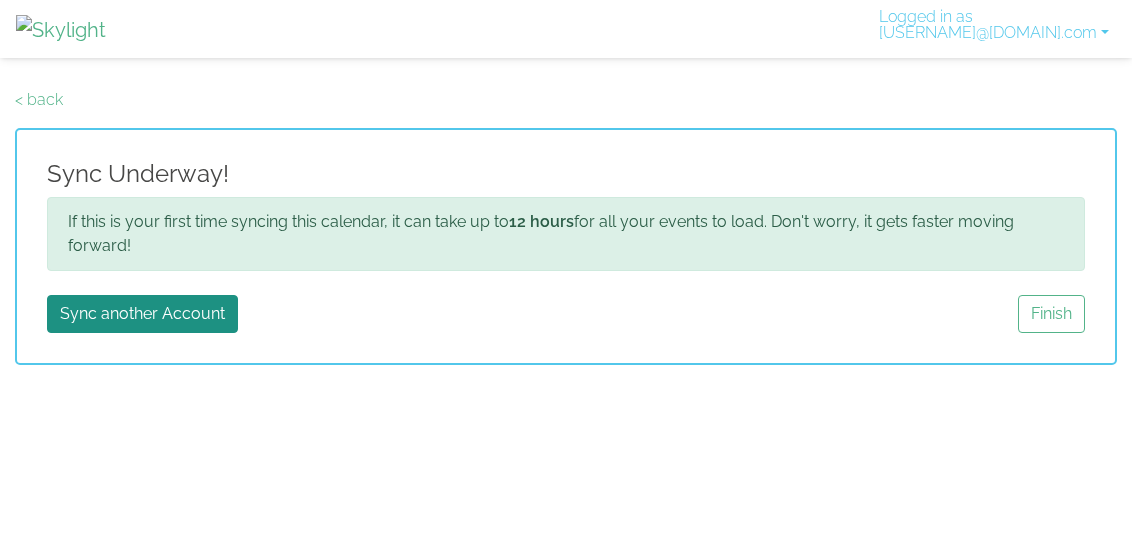 scroll, scrollTop: 0, scrollLeft: 0, axis: both 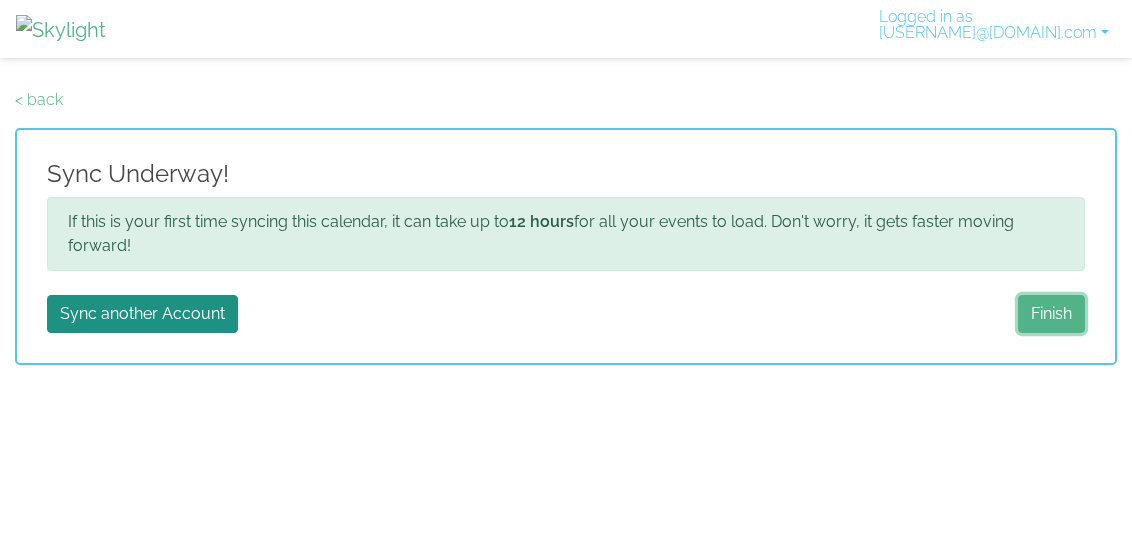 click on "Finish" at bounding box center [1051, 314] 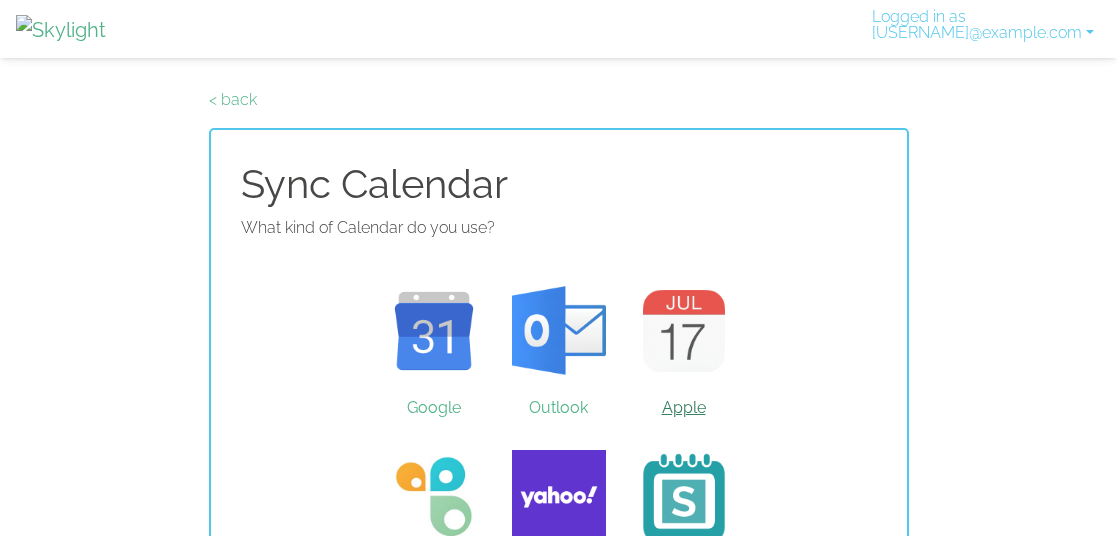 scroll, scrollTop: 84, scrollLeft: 0, axis: vertical 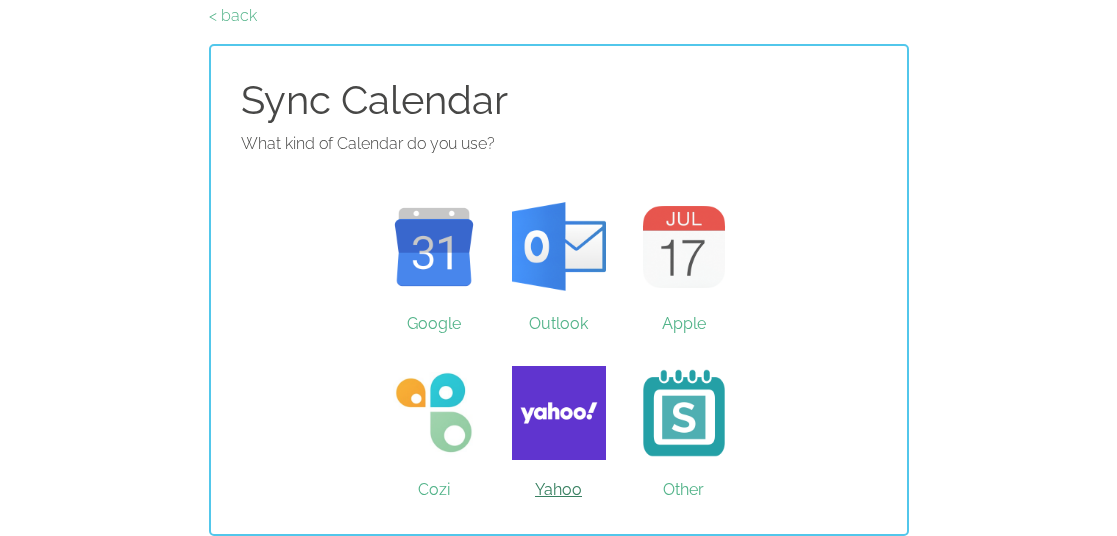 click on "Yahoo" at bounding box center (558, 413) 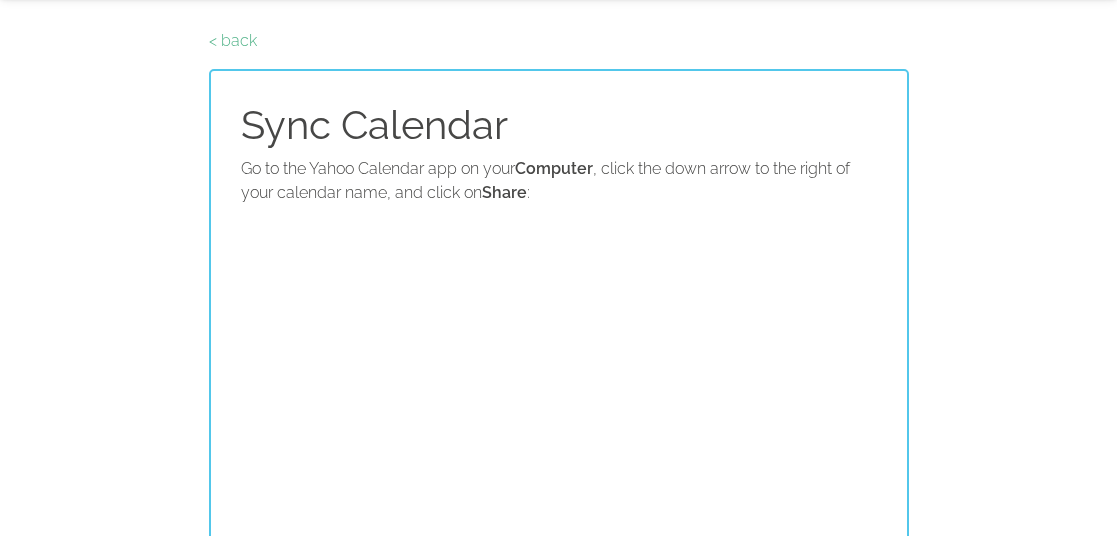 scroll, scrollTop: 73, scrollLeft: 0, axis: vertical 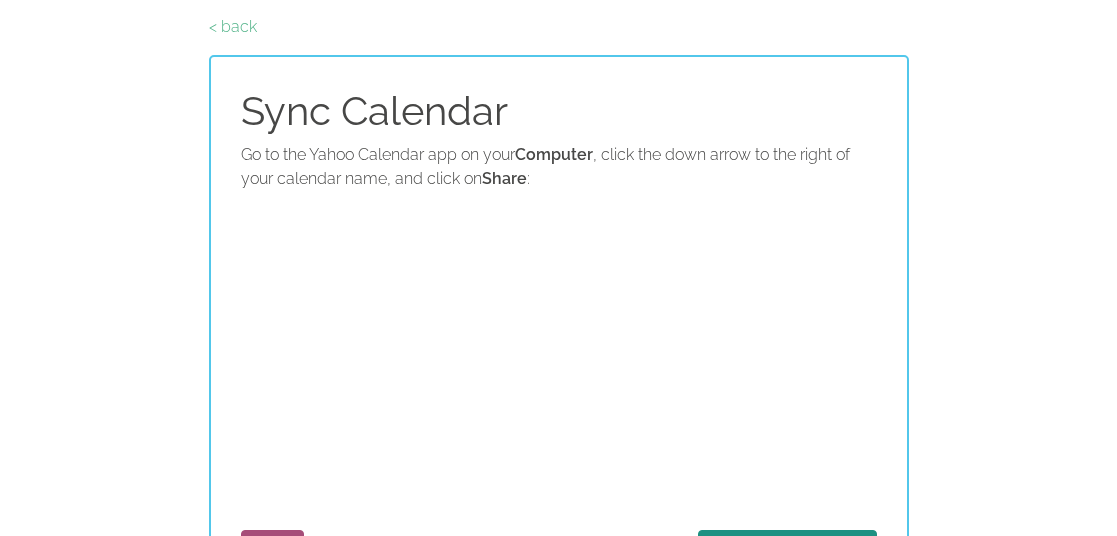 click at bounding box center [559, 344] 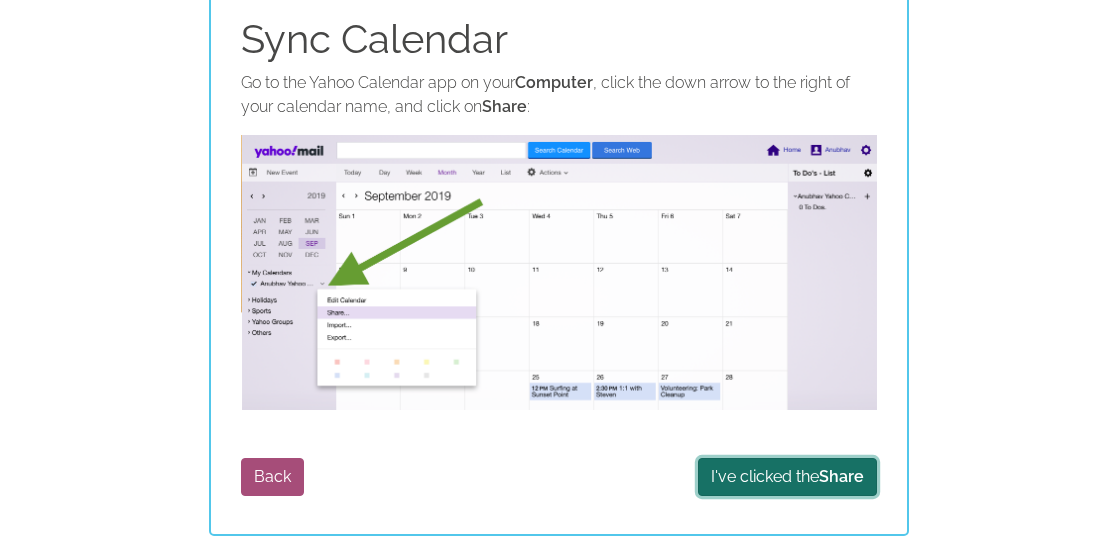 click on "I've clicked the  Share" at bounding box center (787, 477) 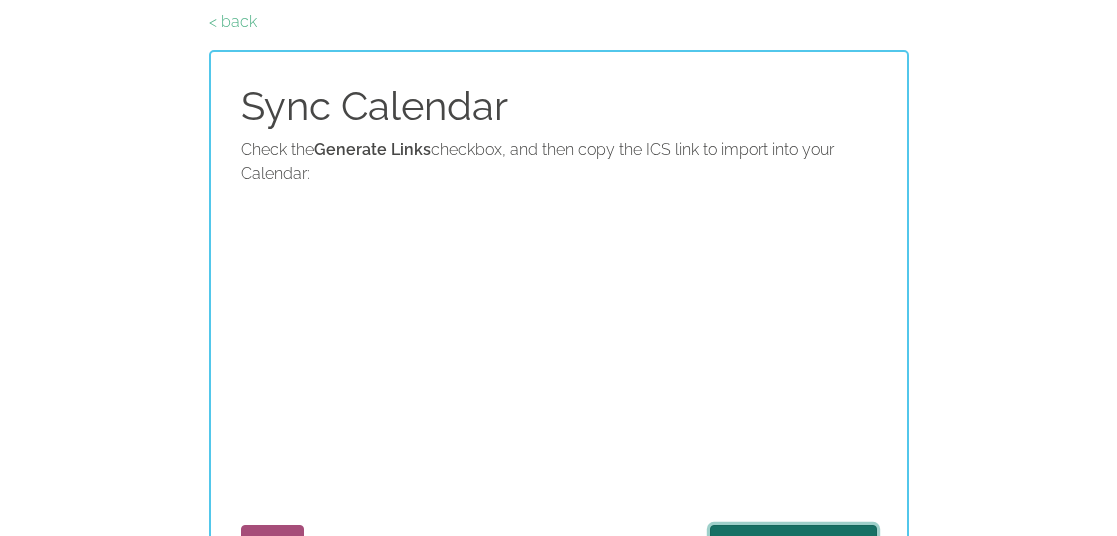 scroll, scrollTop: 145, scrollLeft: 0, axis: vertical 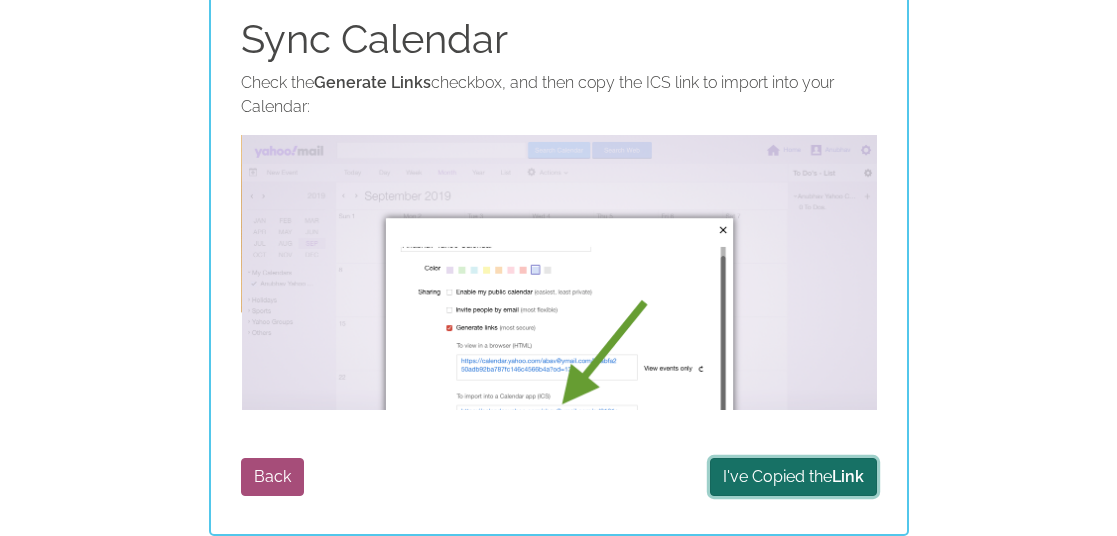 click on "I've Copied the  Link" at bounding box center [793, 477] 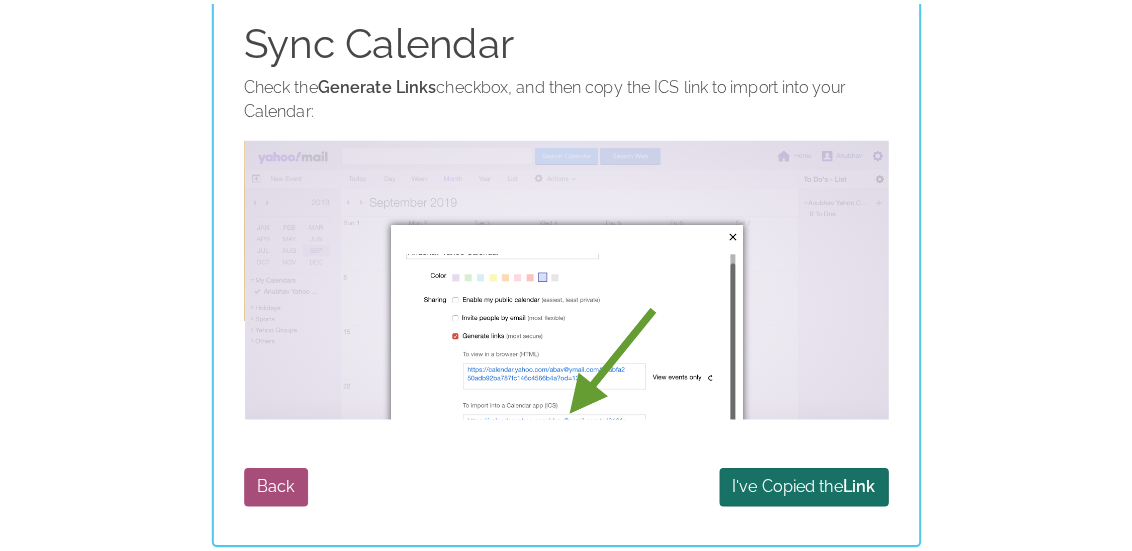 scroll, scrollTop: 0, scrollLeft: 0, axis: both 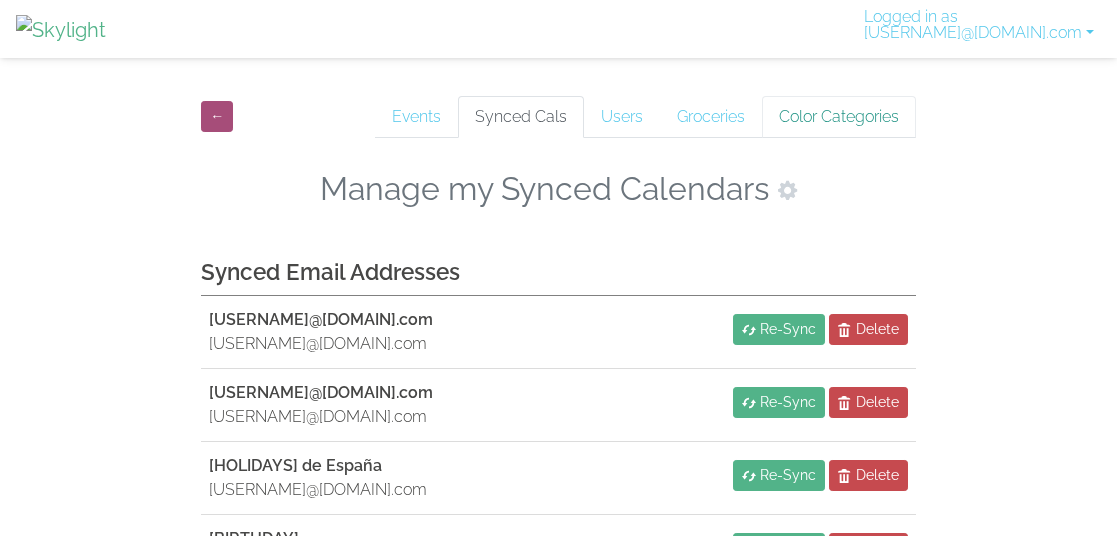 click on "Color Categories" at bounding box center (416, 117) 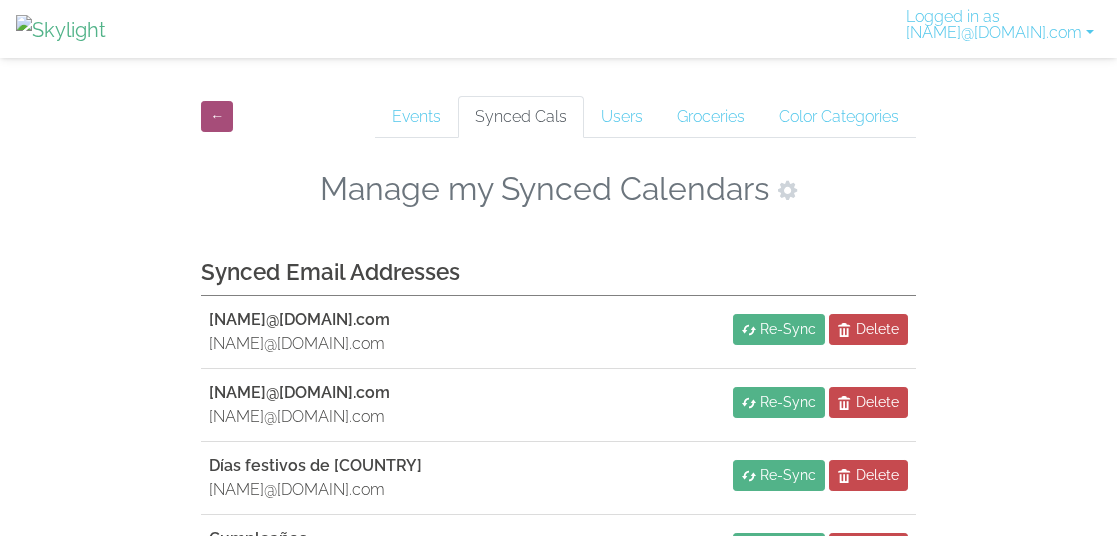 scroll, scrollTop: 0, scrollLeft: 0, axis: both 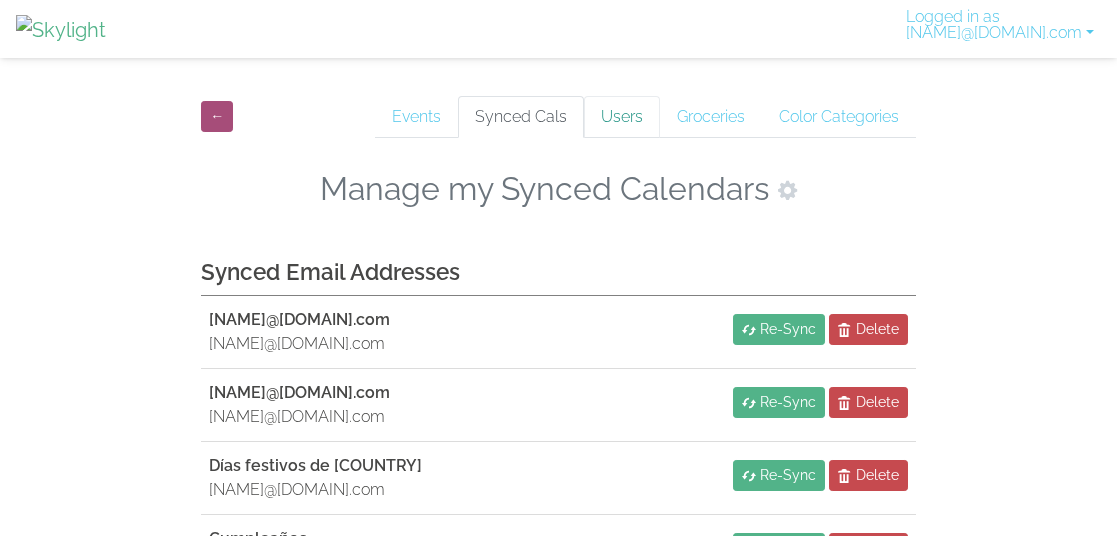 click on "Users" at bounding box center [416, 117] 